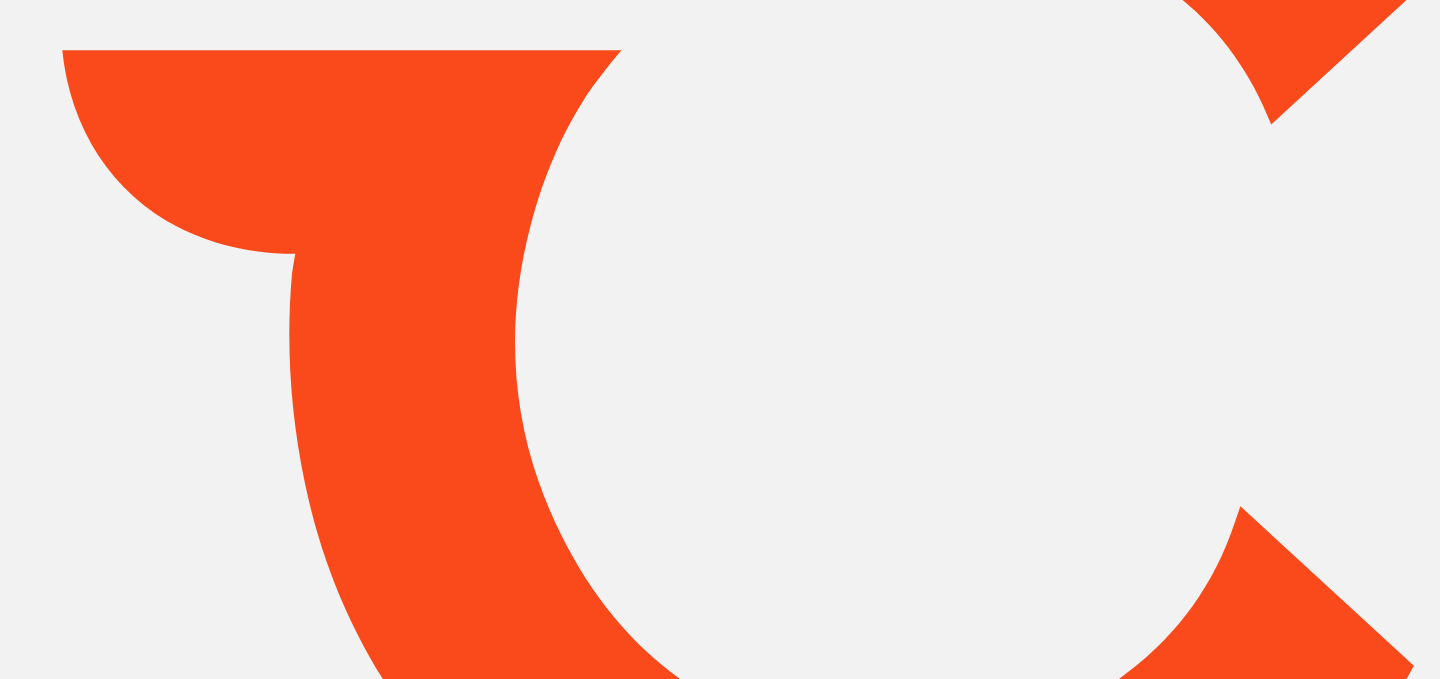 scroll, scrollTop: 0, scrollLeft: 0, axis: both 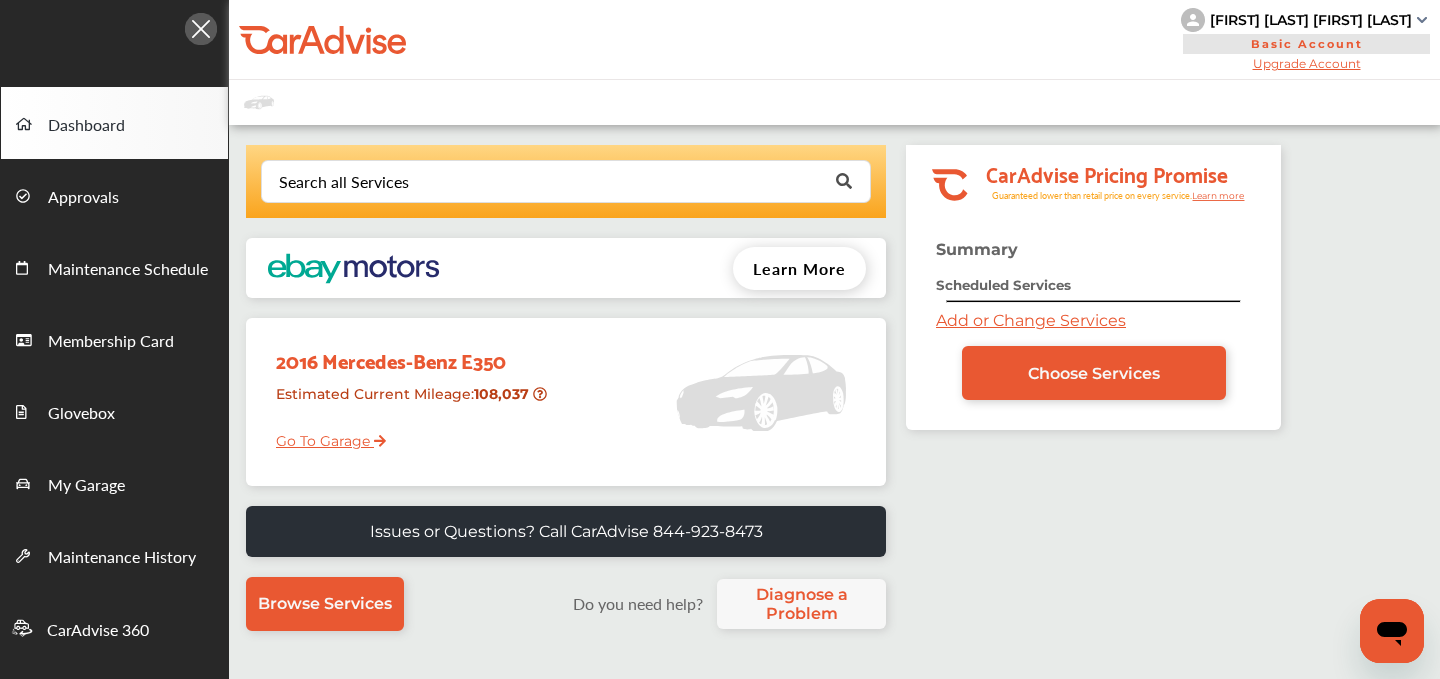click on "Add or Change Services" at bounding box center [1031, 320] 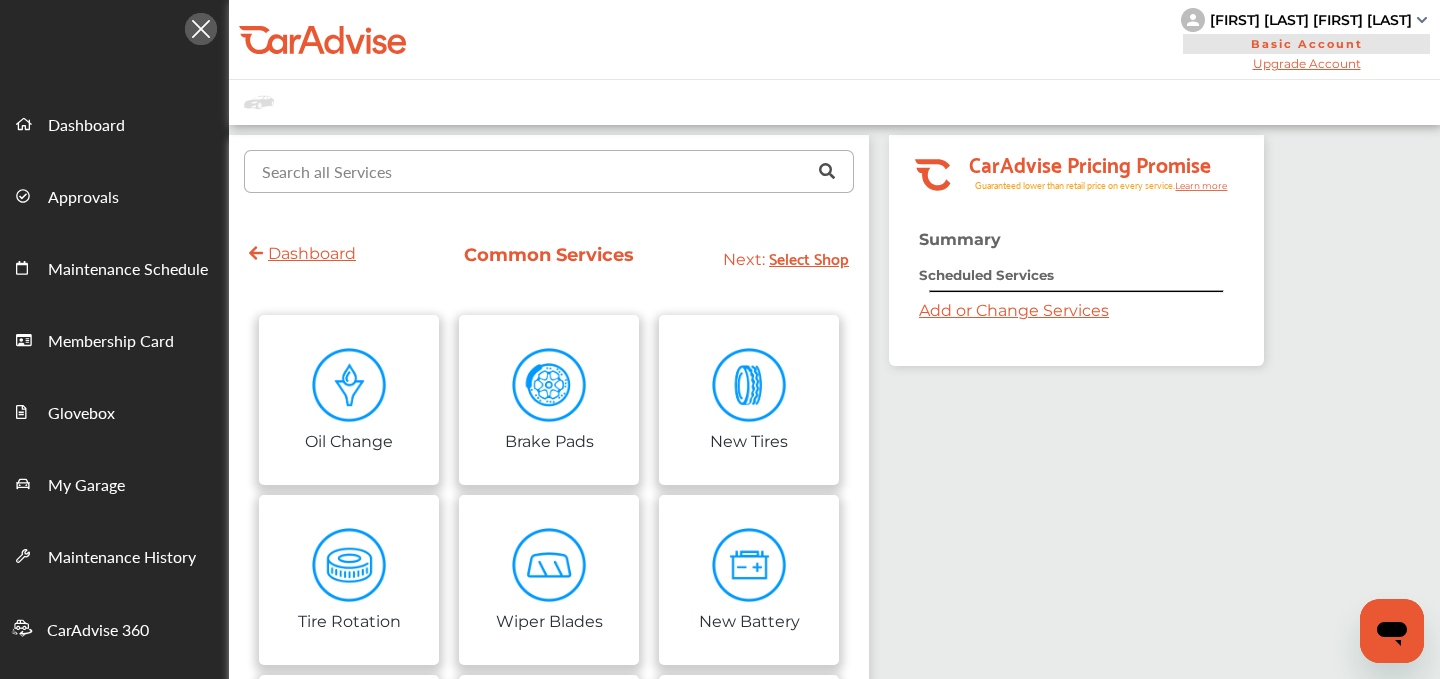 click at bounding box center (544, 170) 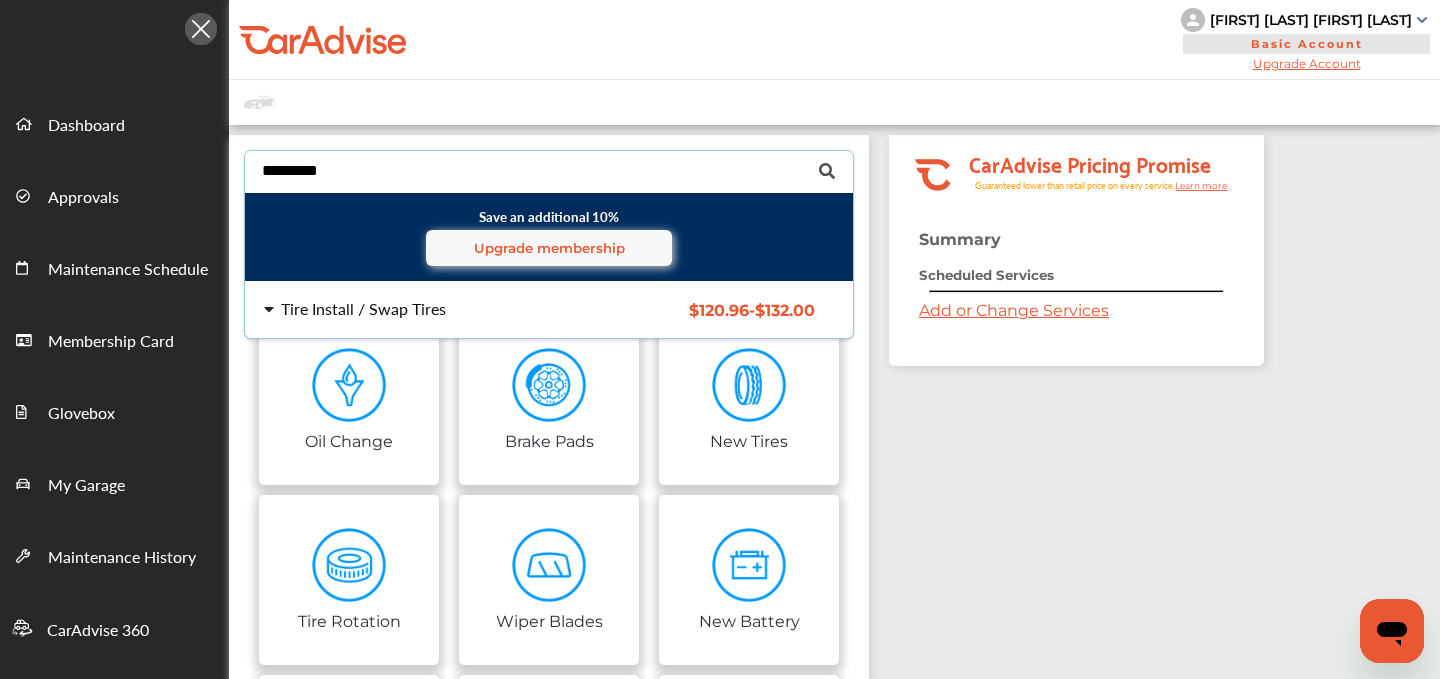 type on "*********" 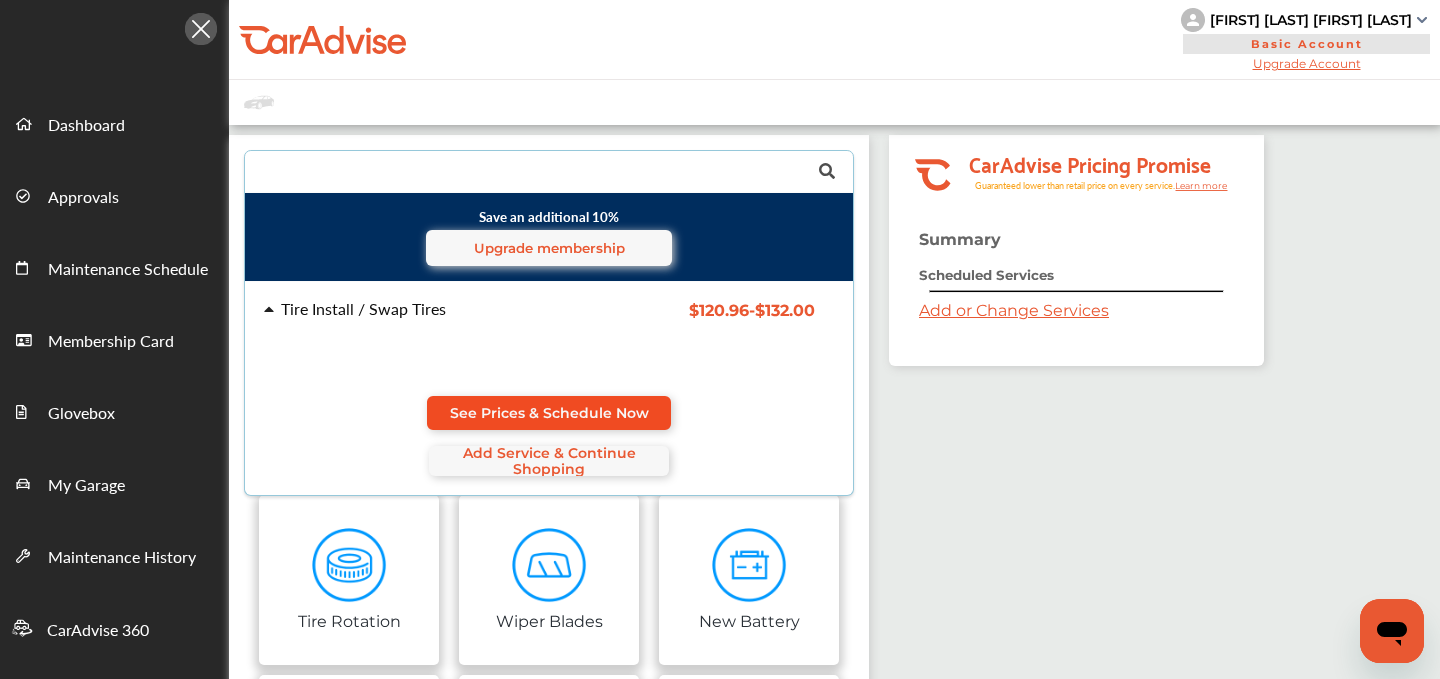 click on "See Prices & Schedule Now" at bounding box center [549, 413] 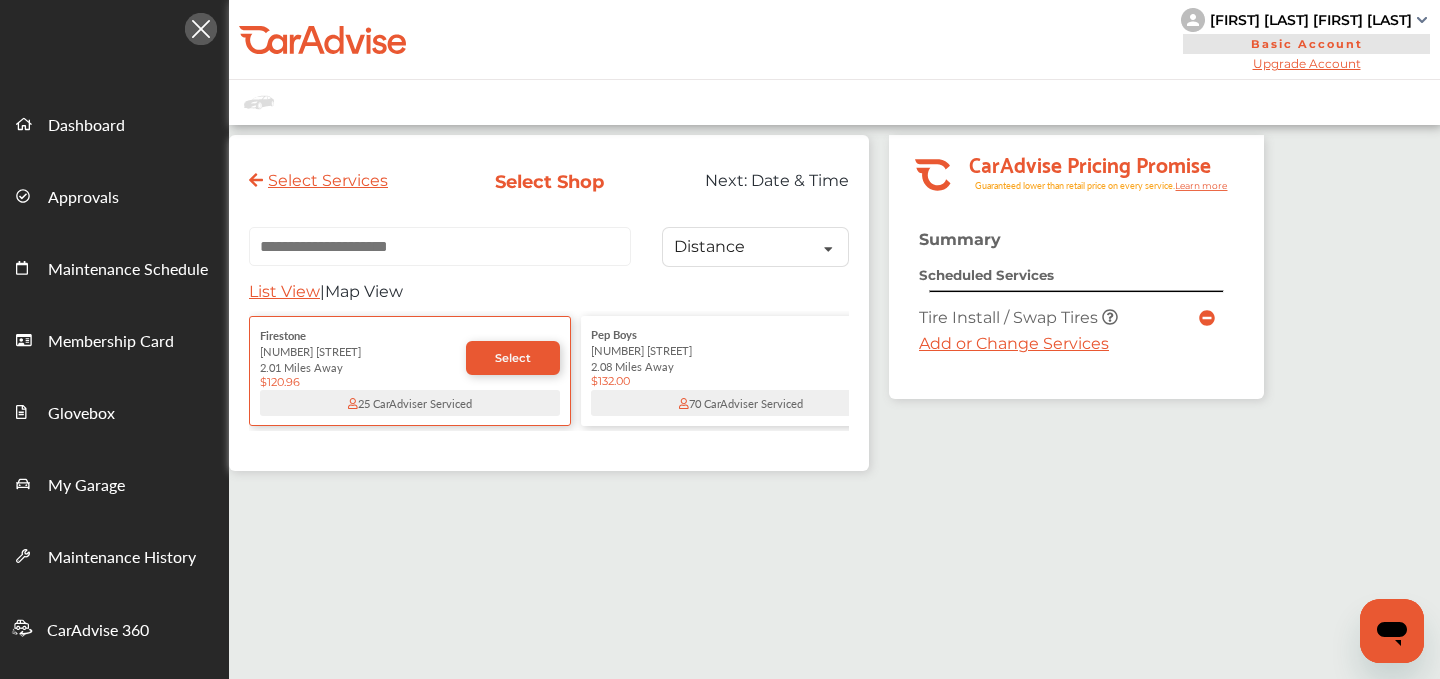 click on "Add or Change Services" at bounding box center (1014, 343) 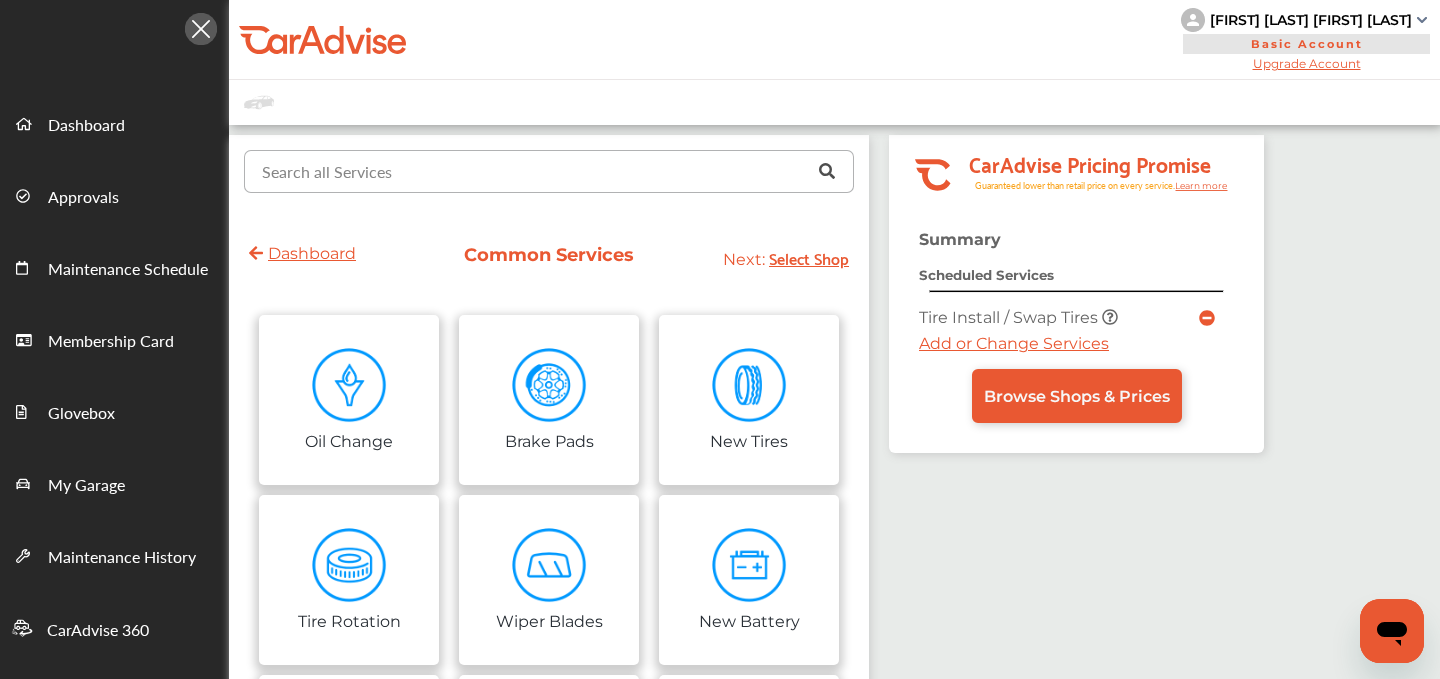 click at bounding box center [544, 170] 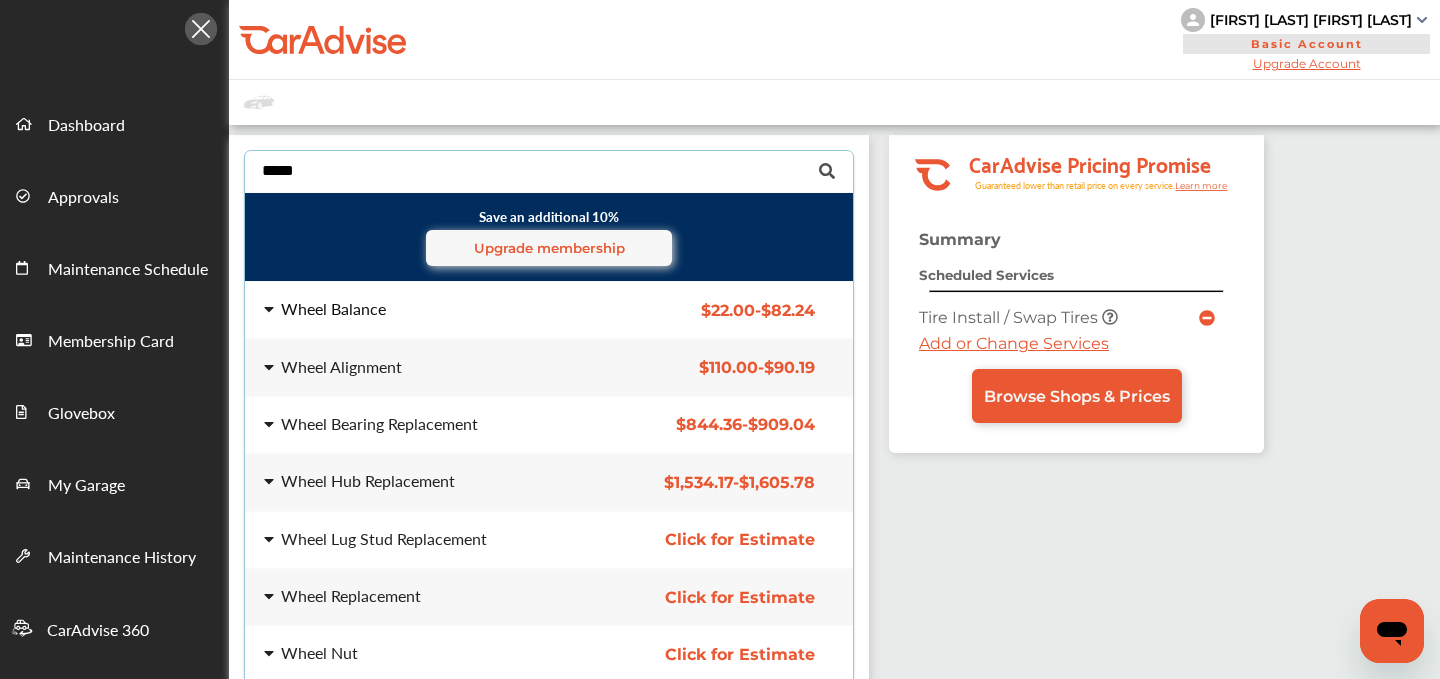 type on "*****" 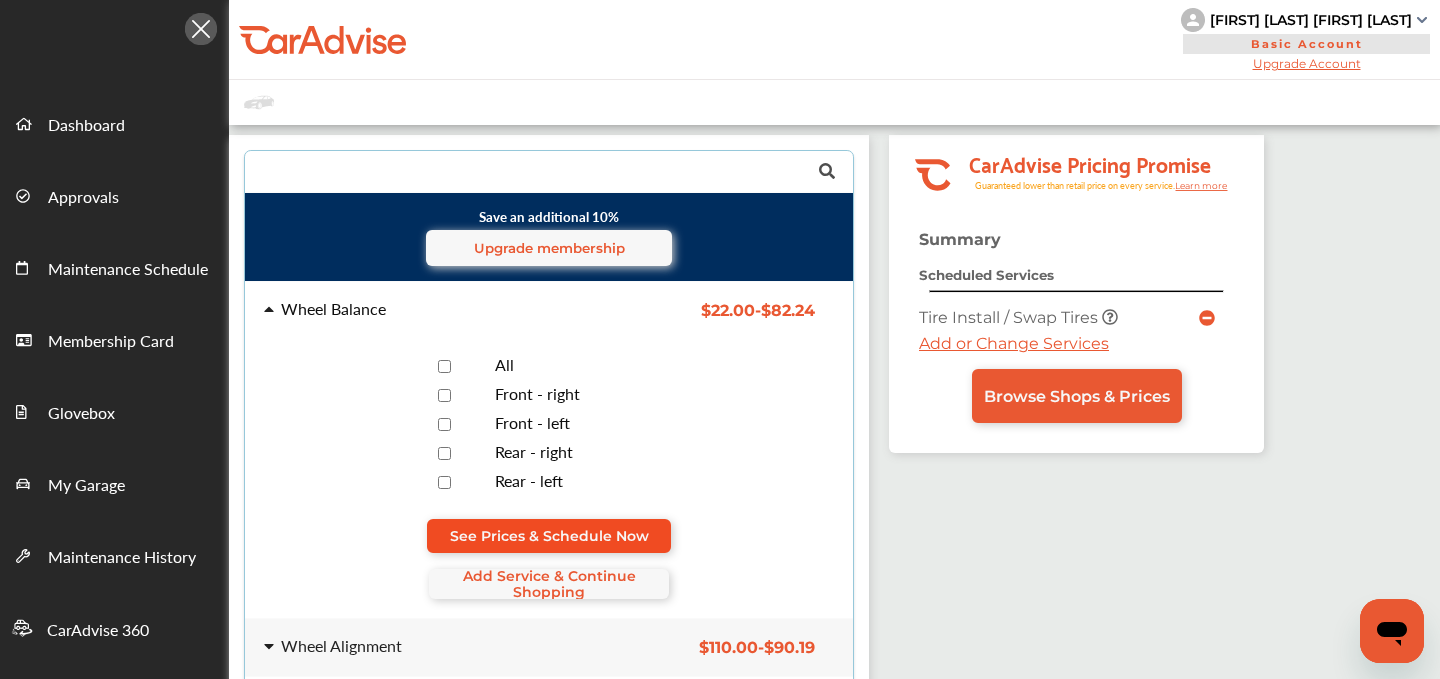 click on "See Prices & Schedule Now" at bounding box center [549, 536] 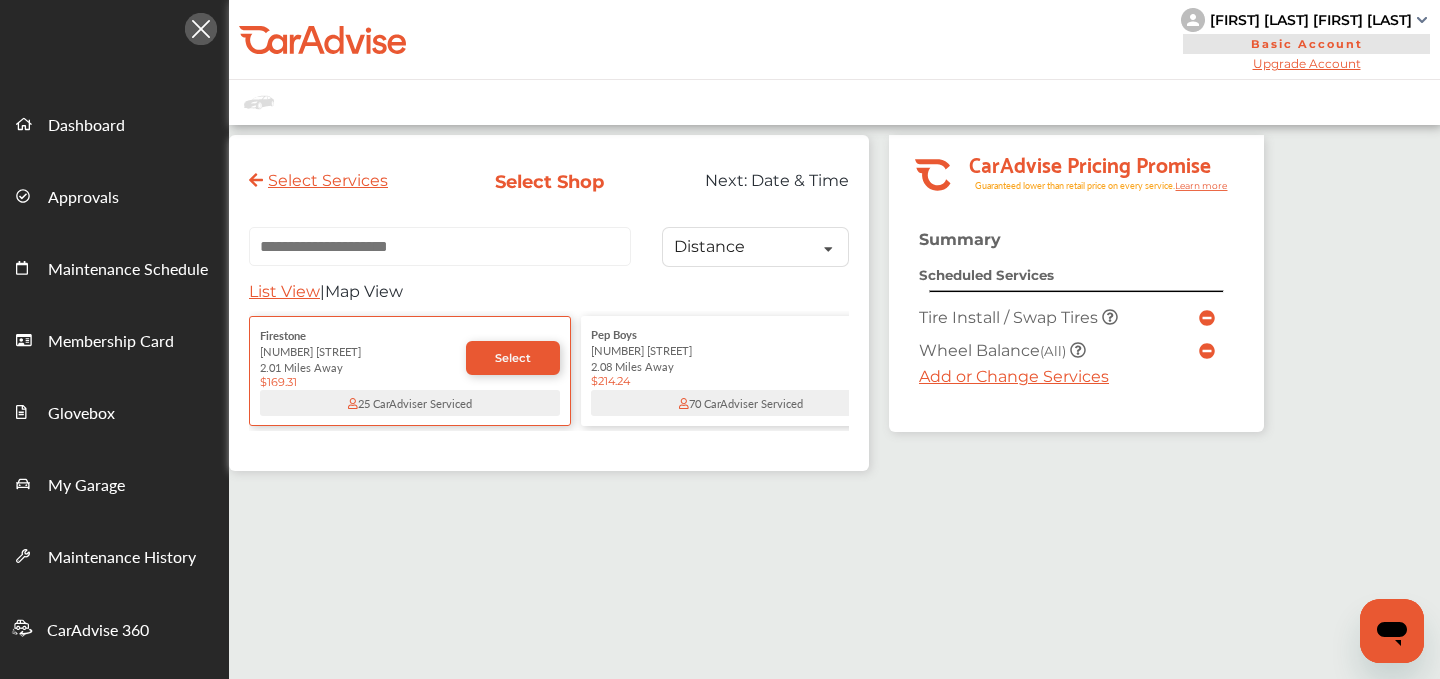 click on "Summary Scheduled Services Tire Install / Swap Tires   Wheel Balance  (All)   Add or Change Services" at bounding box center (1076, 331) 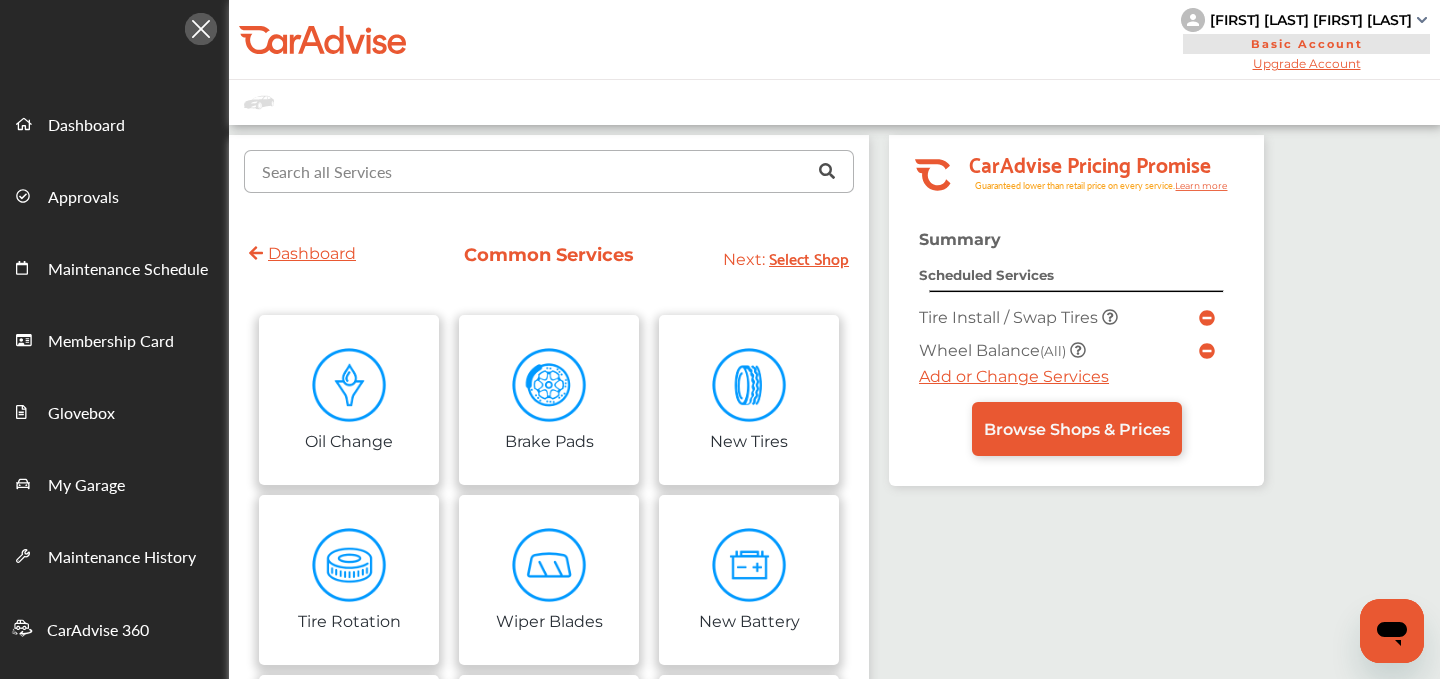 click at bounding box center (544, 170) 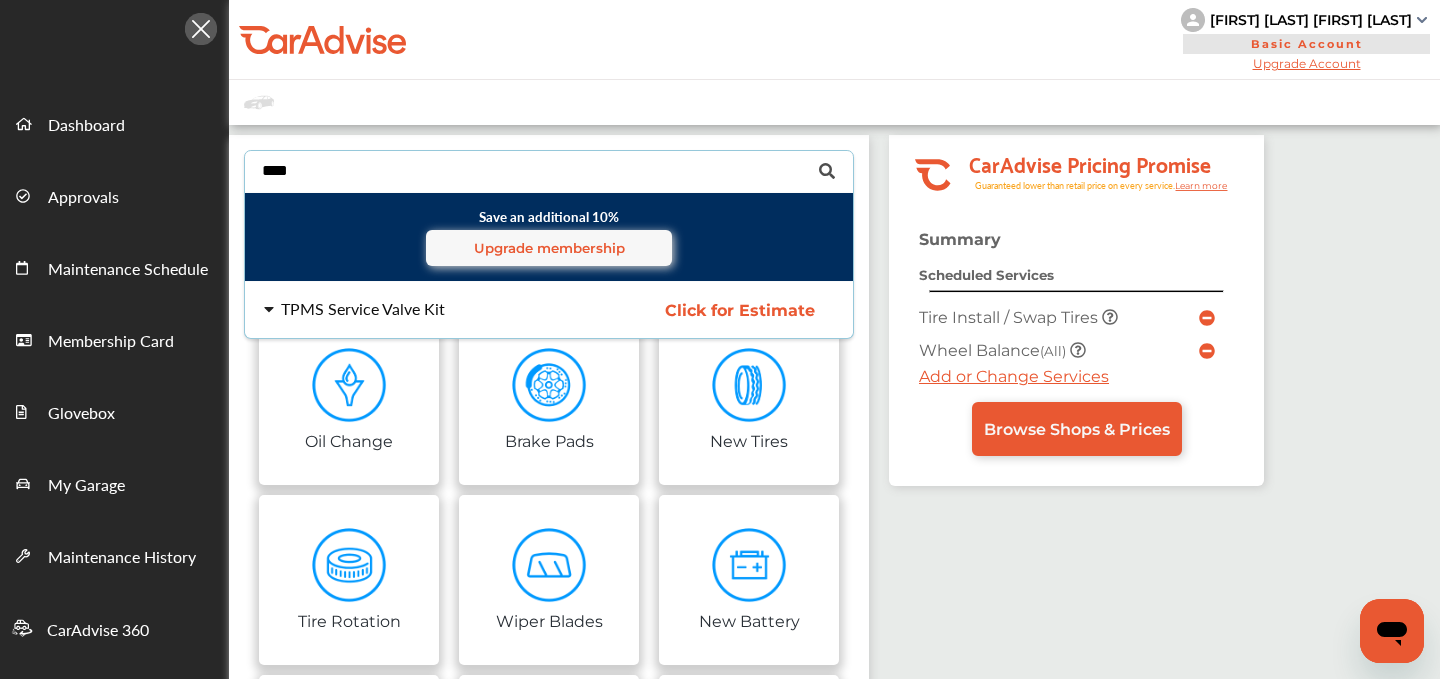 type on "****" 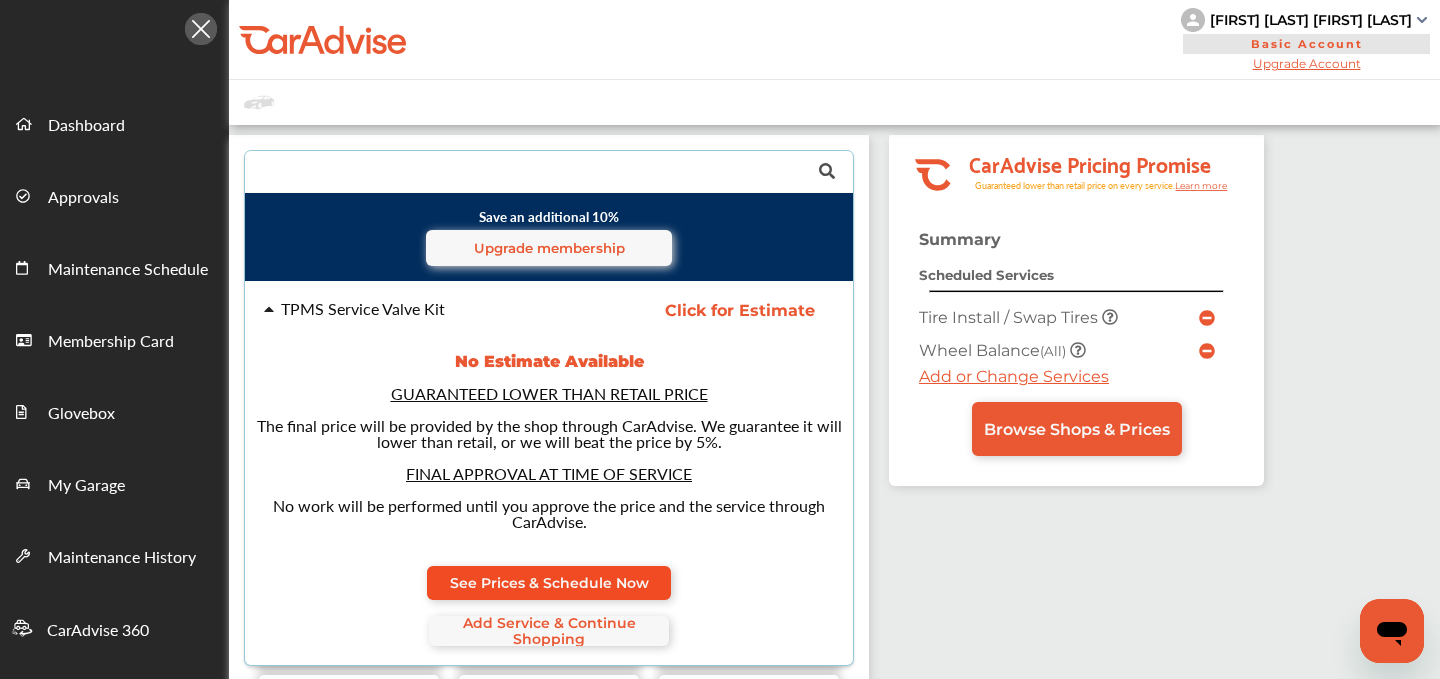 click on "See Prices & Schedule Now" at bounding box center (549, 583) 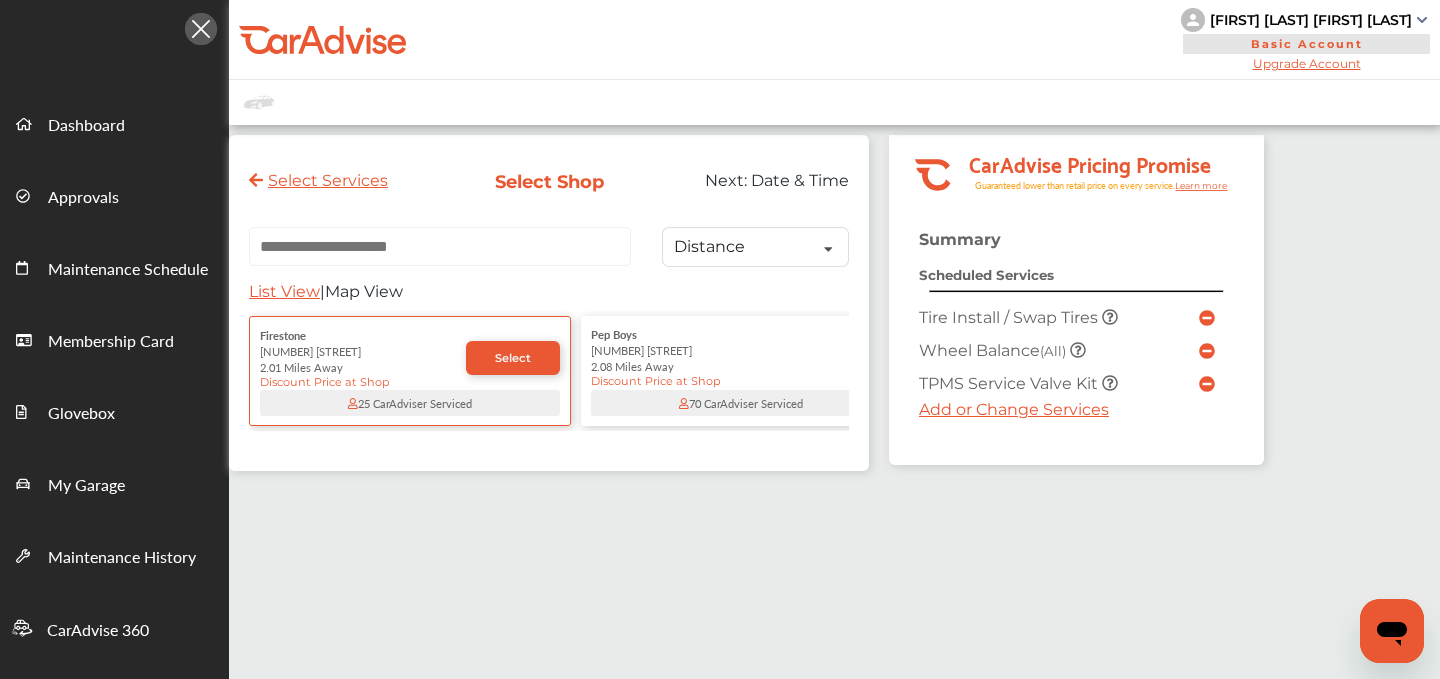 click at bounding box center (440, 246) 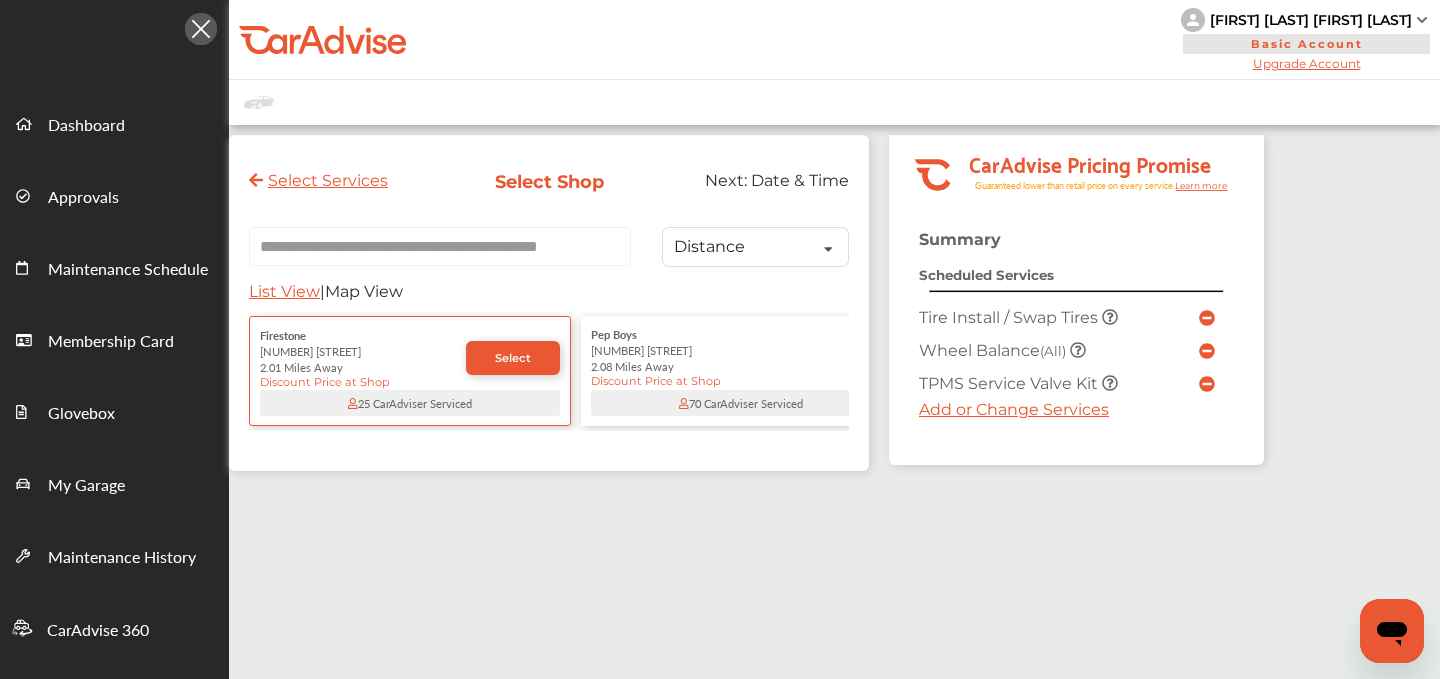 drag, startPoint x: 373, startPoint y: 256, endPoint x: 269, endPoint y: 241, distance: 105.076164 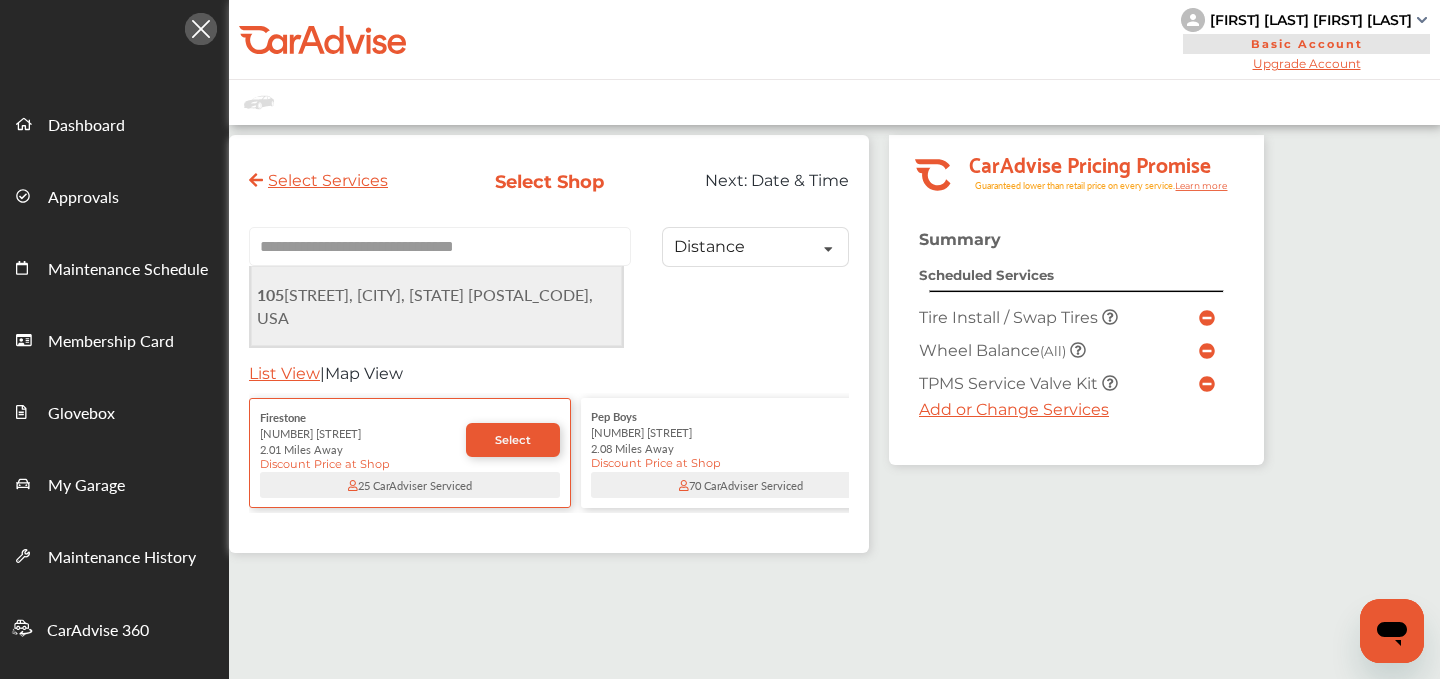 click on "[NUMBER] [STREET], [CITY], [STATE] [POSTAL_CODE], USA" at bounding box center (436, 306) 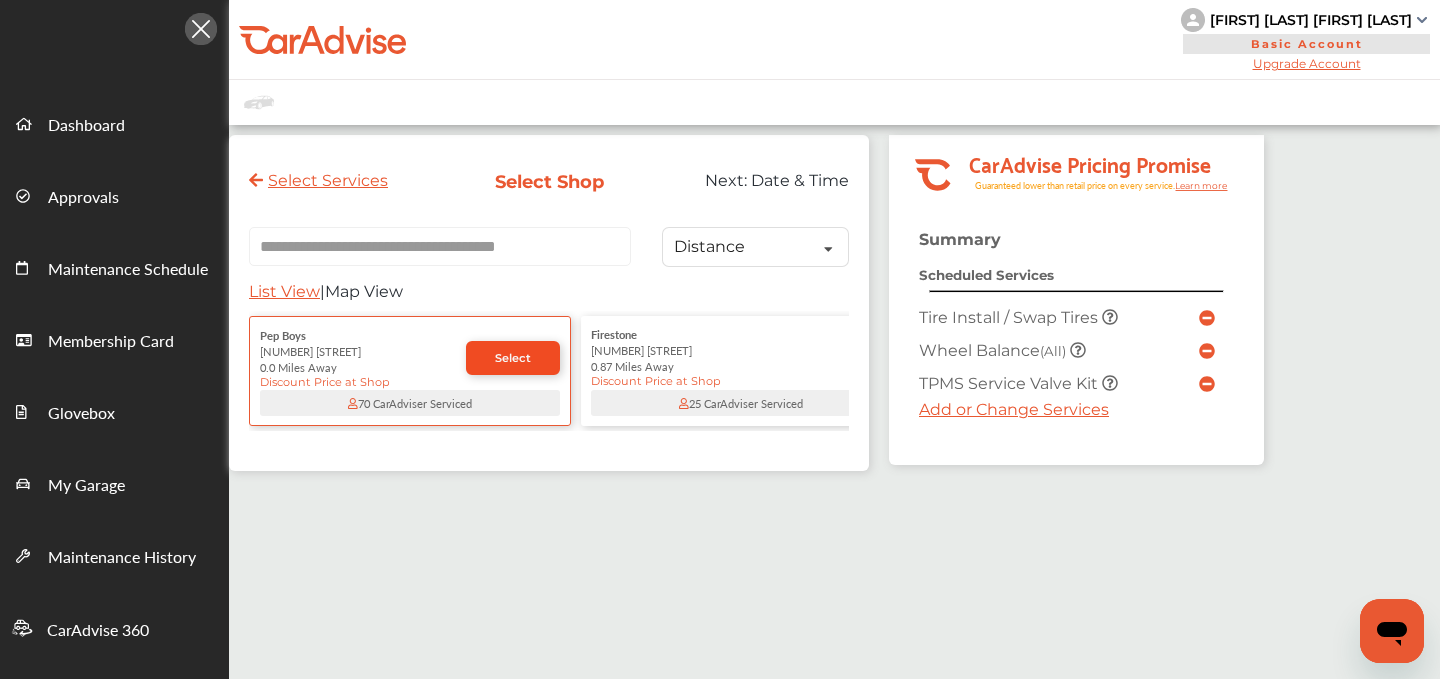 click on "Select" at bounding box center (513, 358) 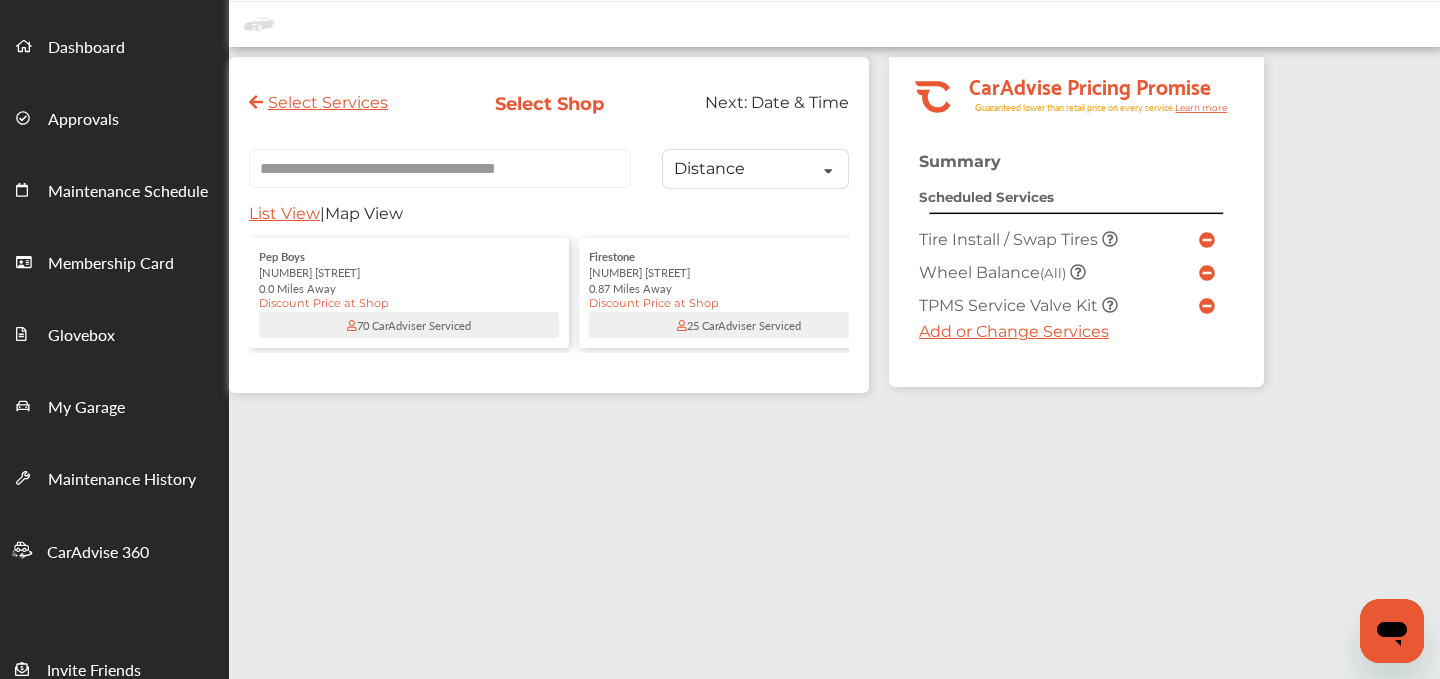 scroll, scrollTop: 77, scrollLeft: 0, axis: vertical 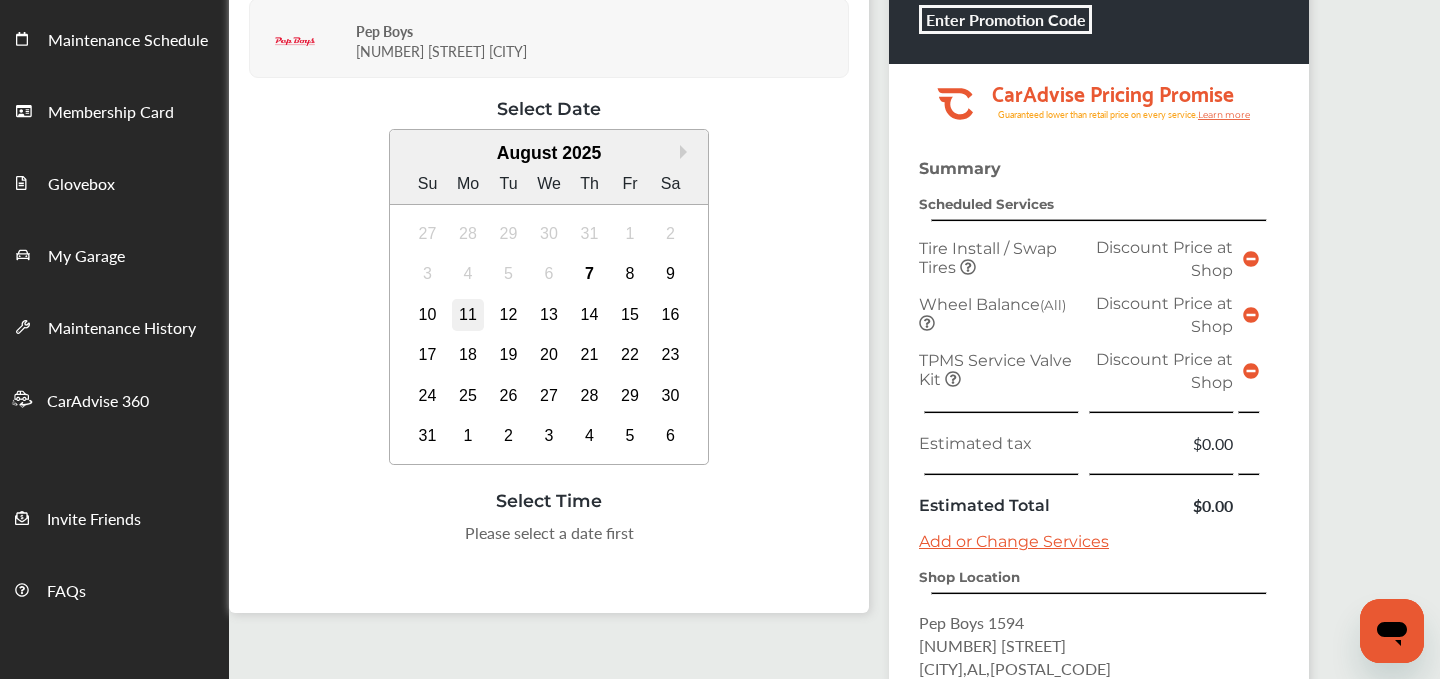 click on "11" at bounding box center (468, 315) 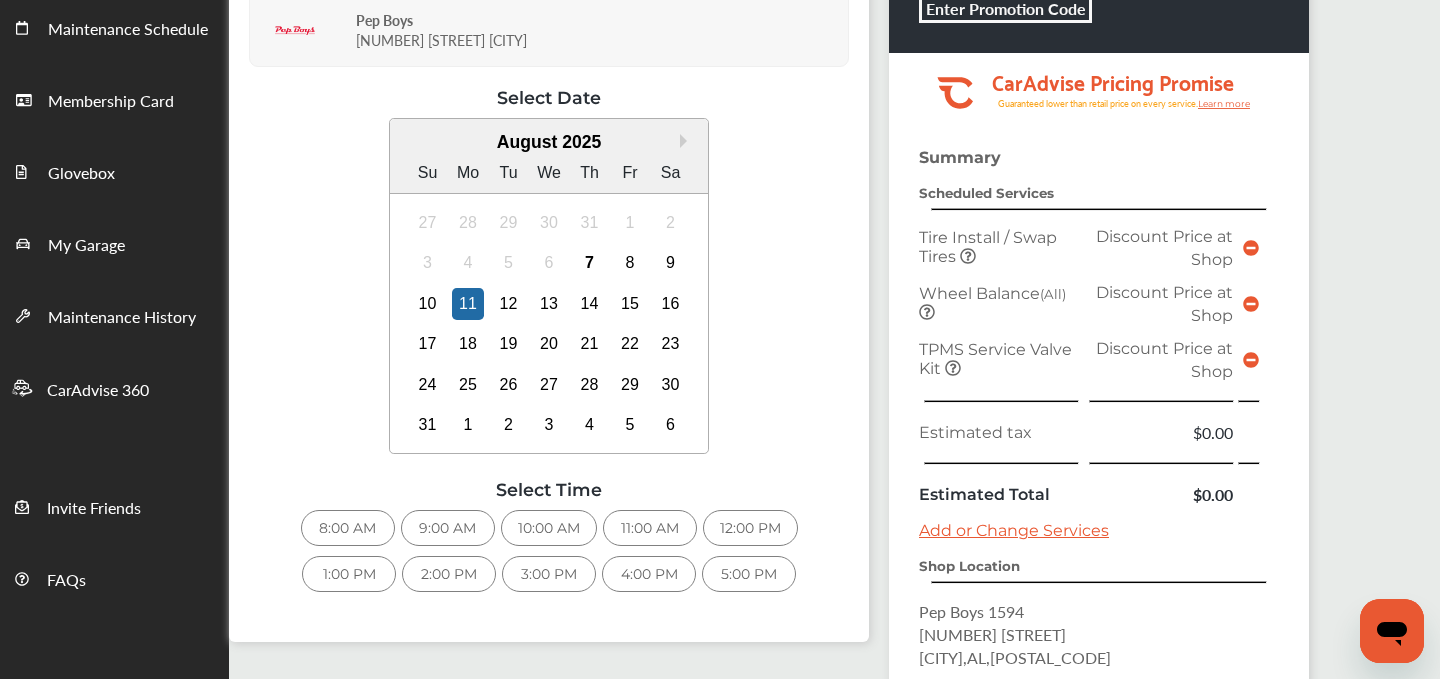 scroll, scrollTop: 0, scrollLeft: 0, axis: both 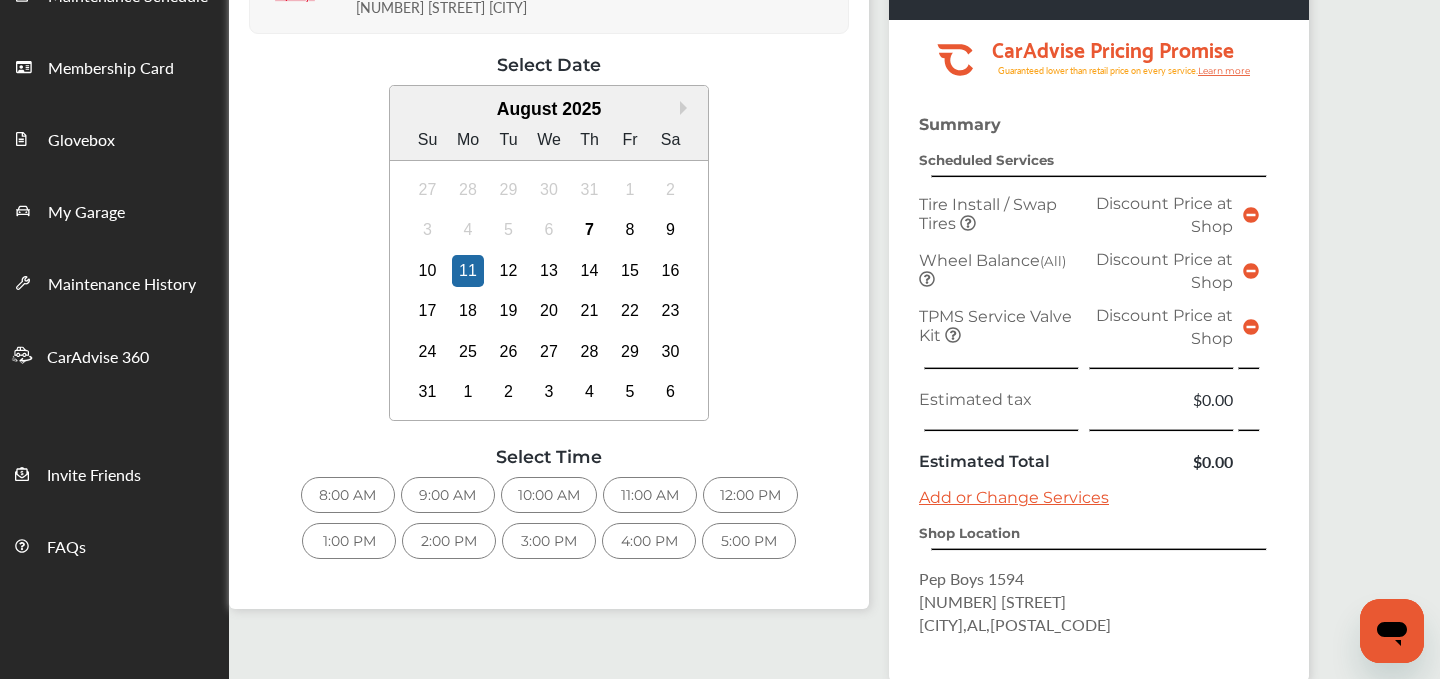 click on "8:00 AM" at bounding box center [348, 495] 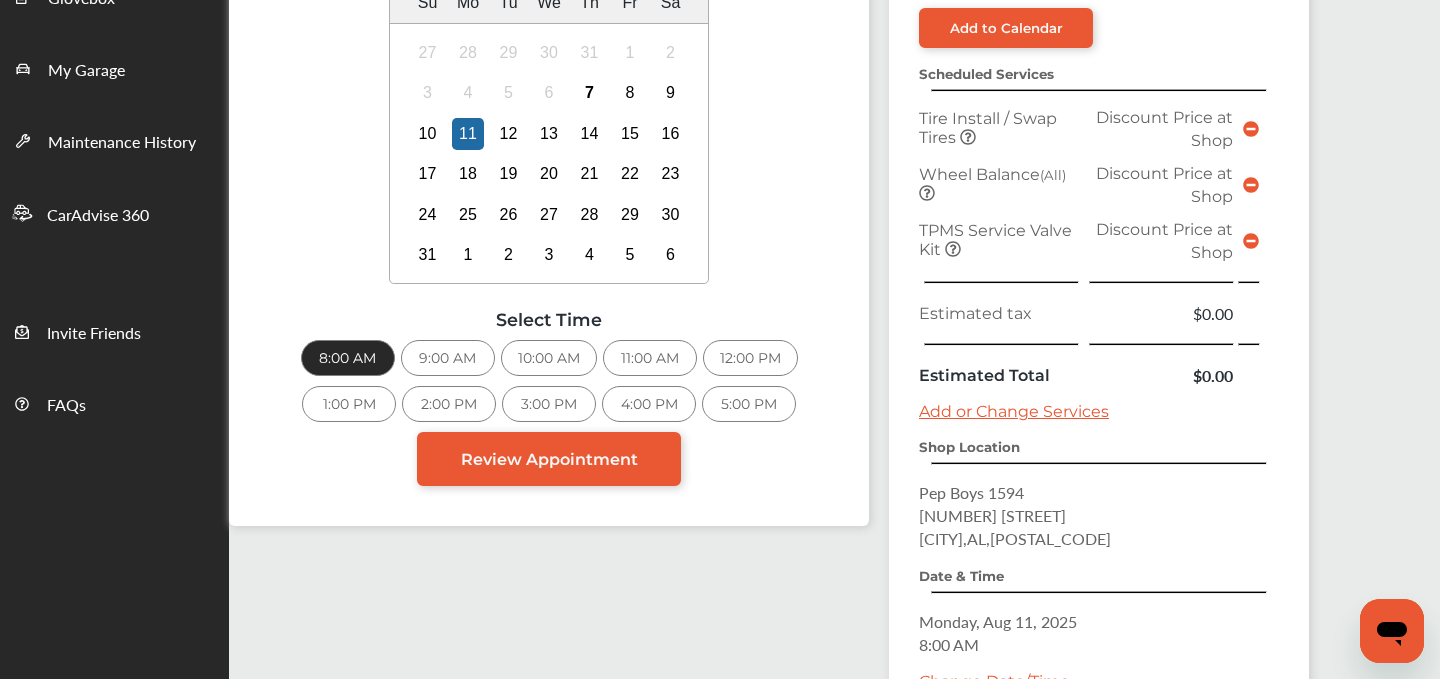 scroll, scrollTop: 437, scrollLeft: 0, axis: vertical 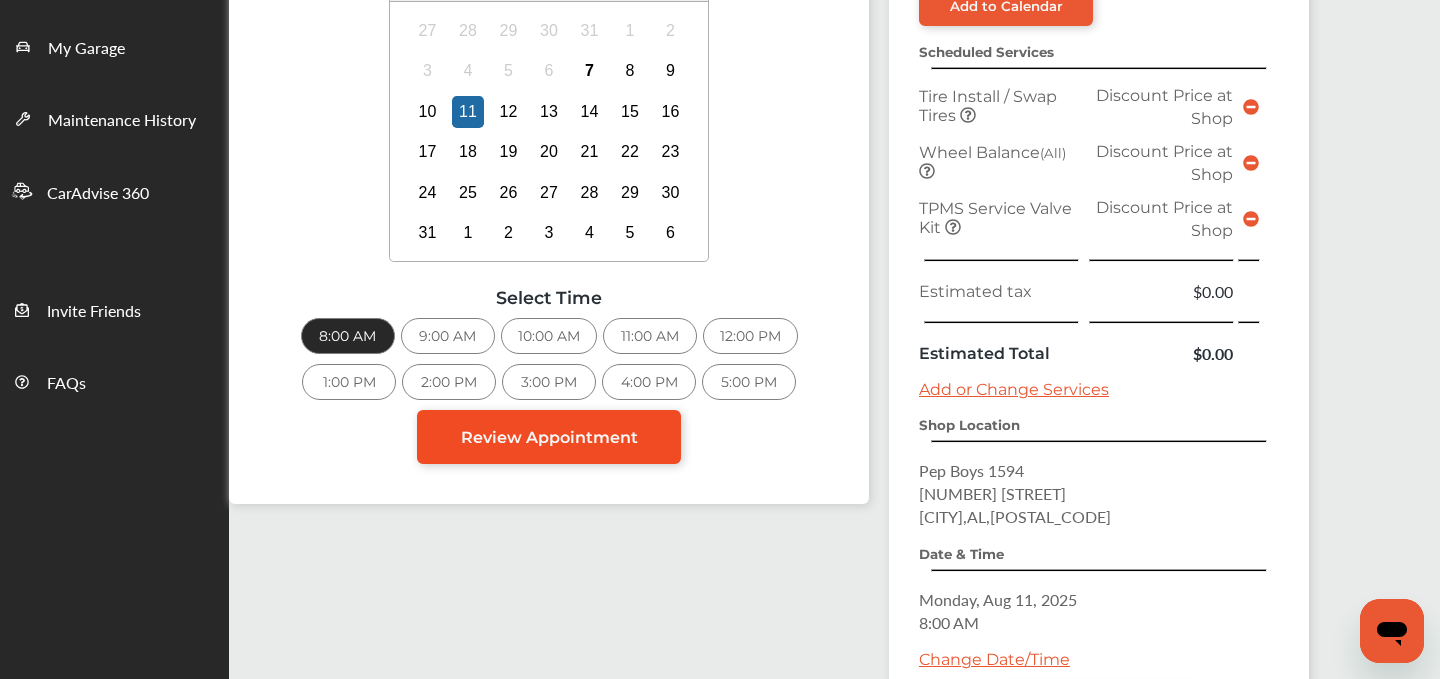 click on "Review Appointment" at bounding box center (549, 437) 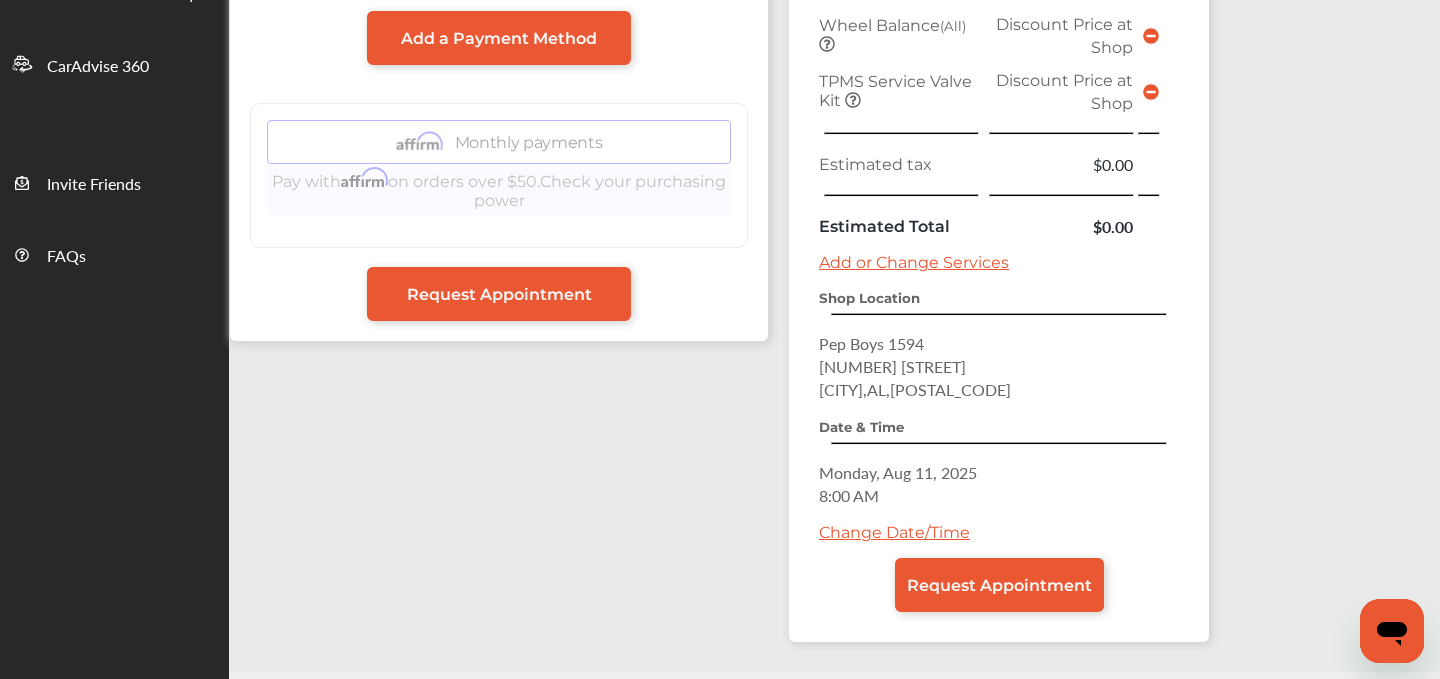 scroll, scrollTop: 629, scrollLeft: 0, axis: vertical 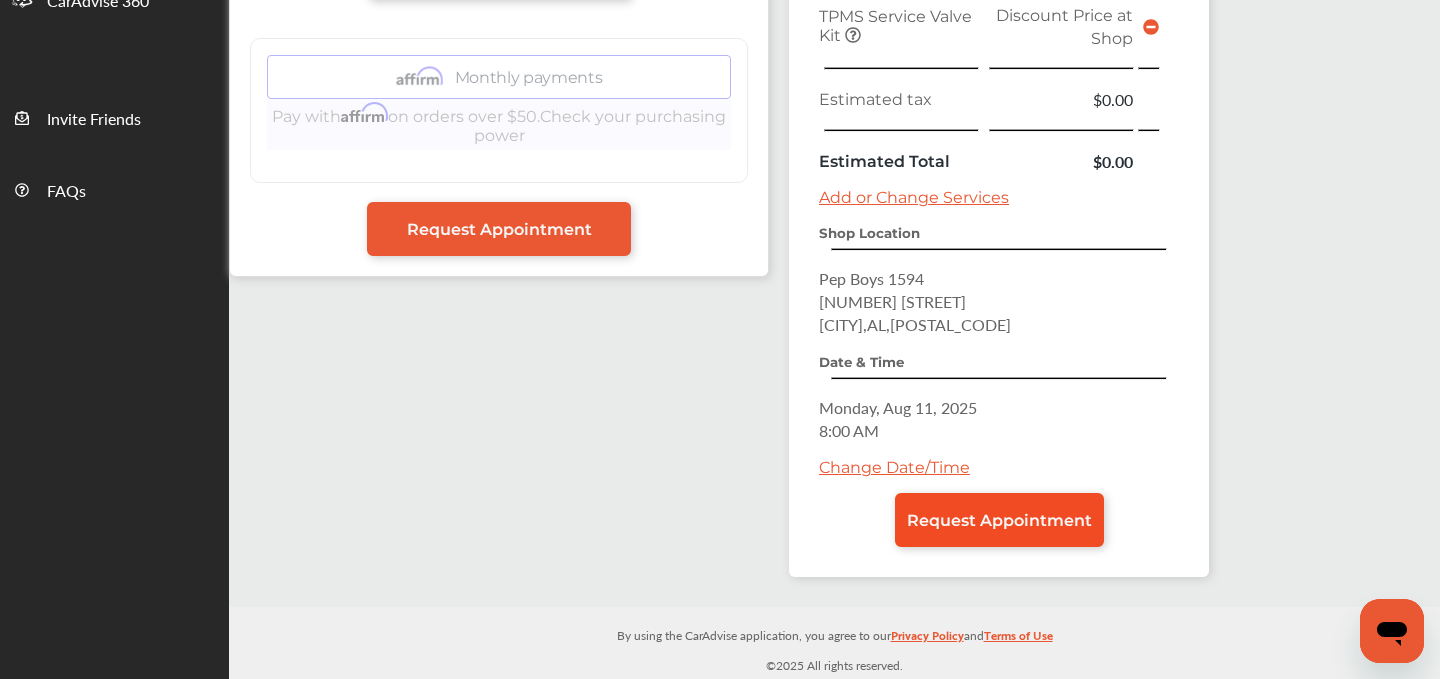 click on "Request Appointment" at bounding box center (999, 520) 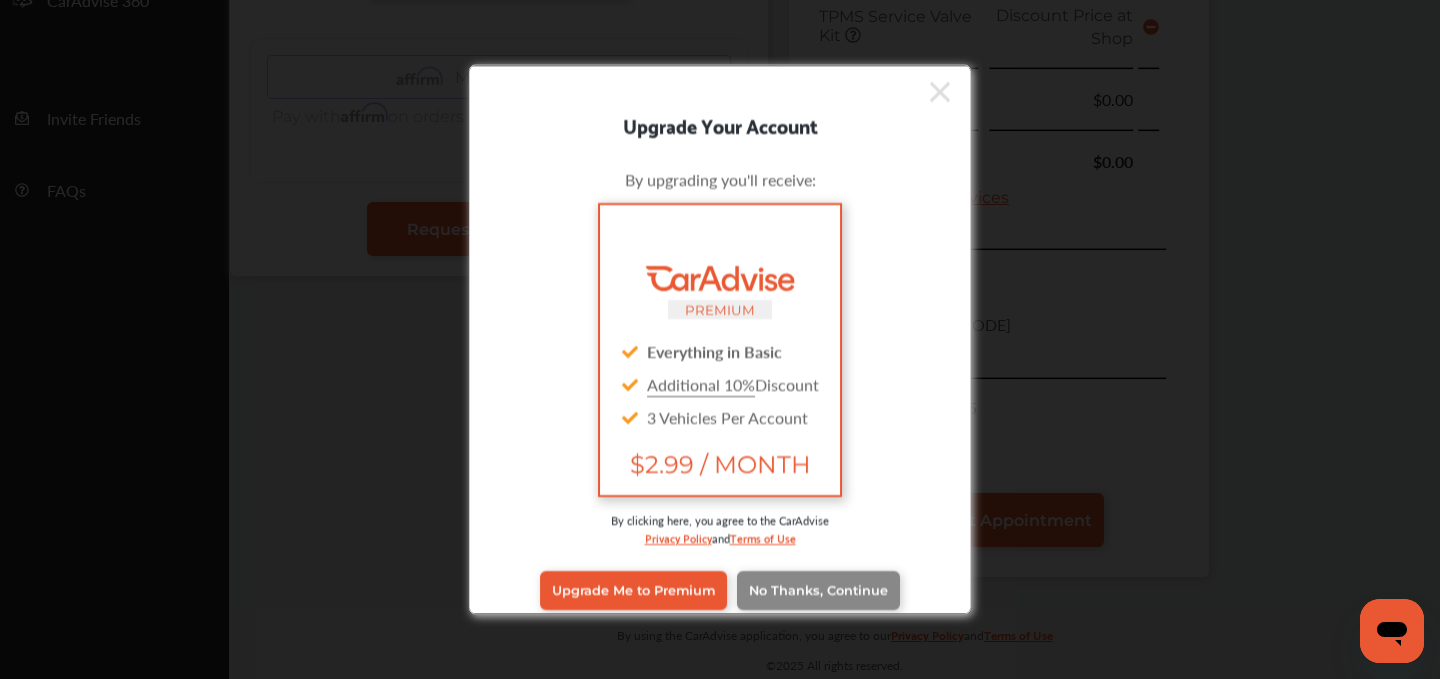 click on "No Thanks, Continue" at bounding box center [818, 590] 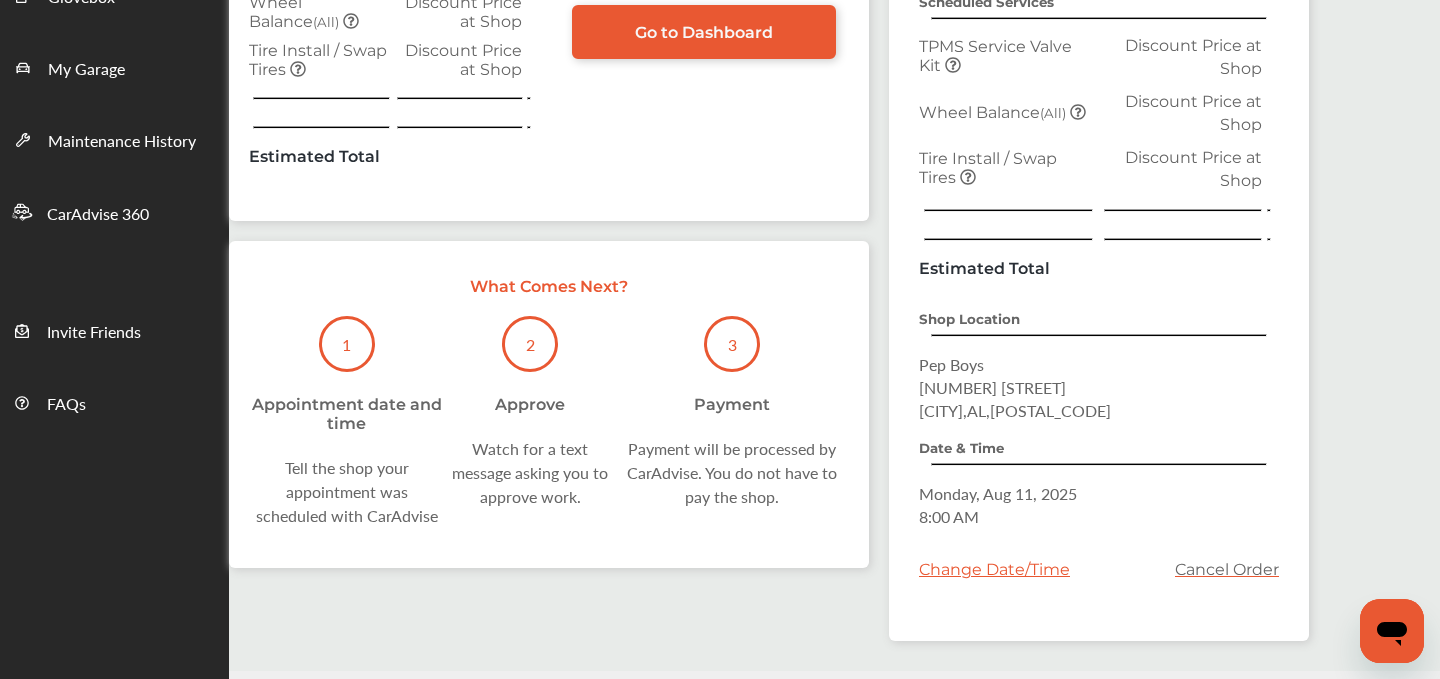 scroll, scrollTop: 0, scrollLeft: 0, axis: both 